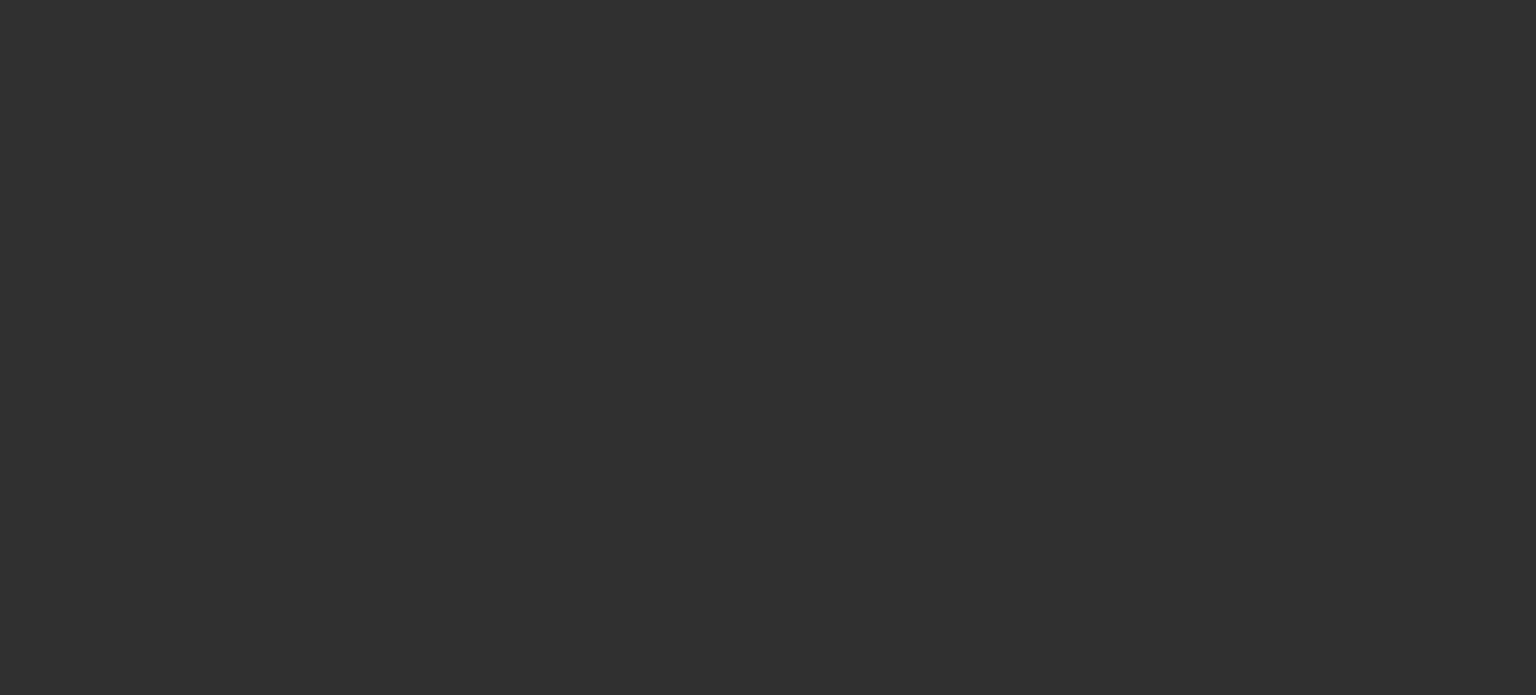 scroll, scrollTop: 0, scrollLeft: 0, axis: both 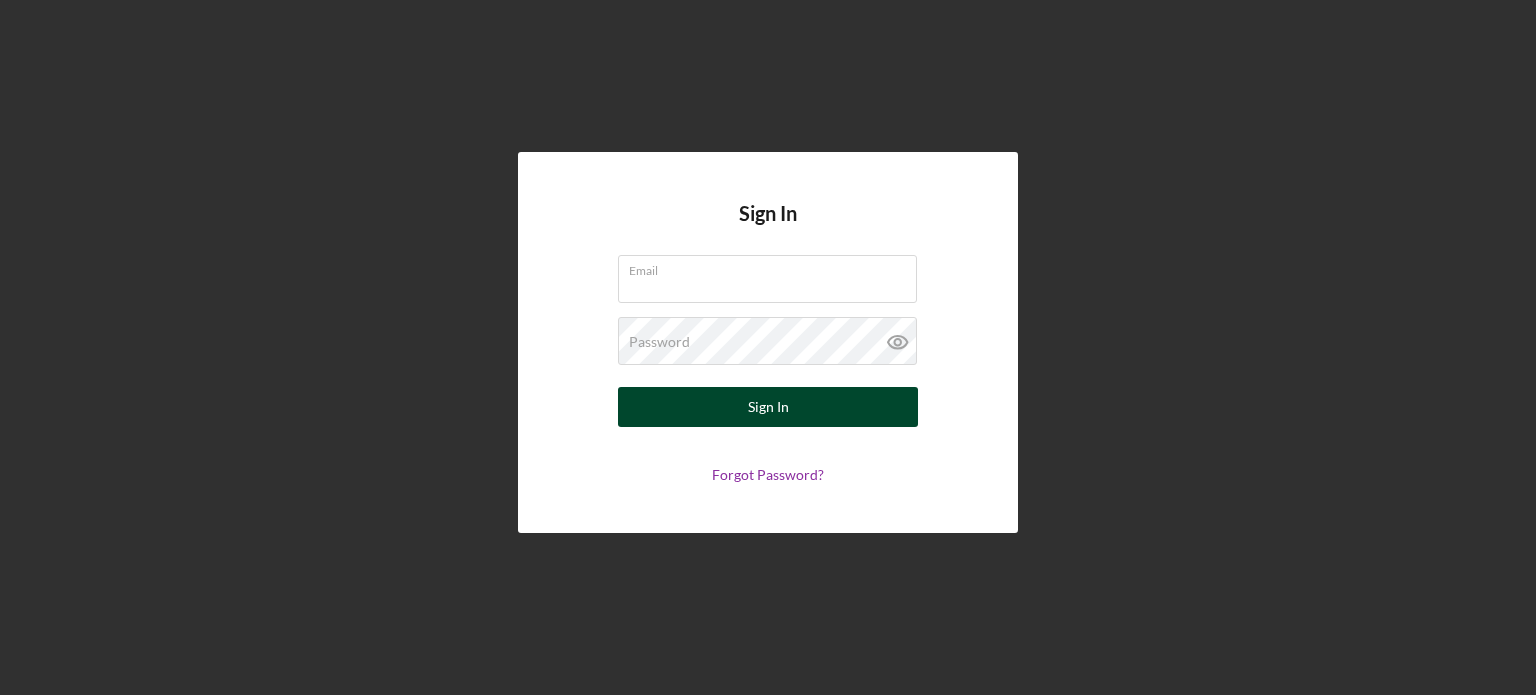 type on "[USERNAME]@[example.com]" 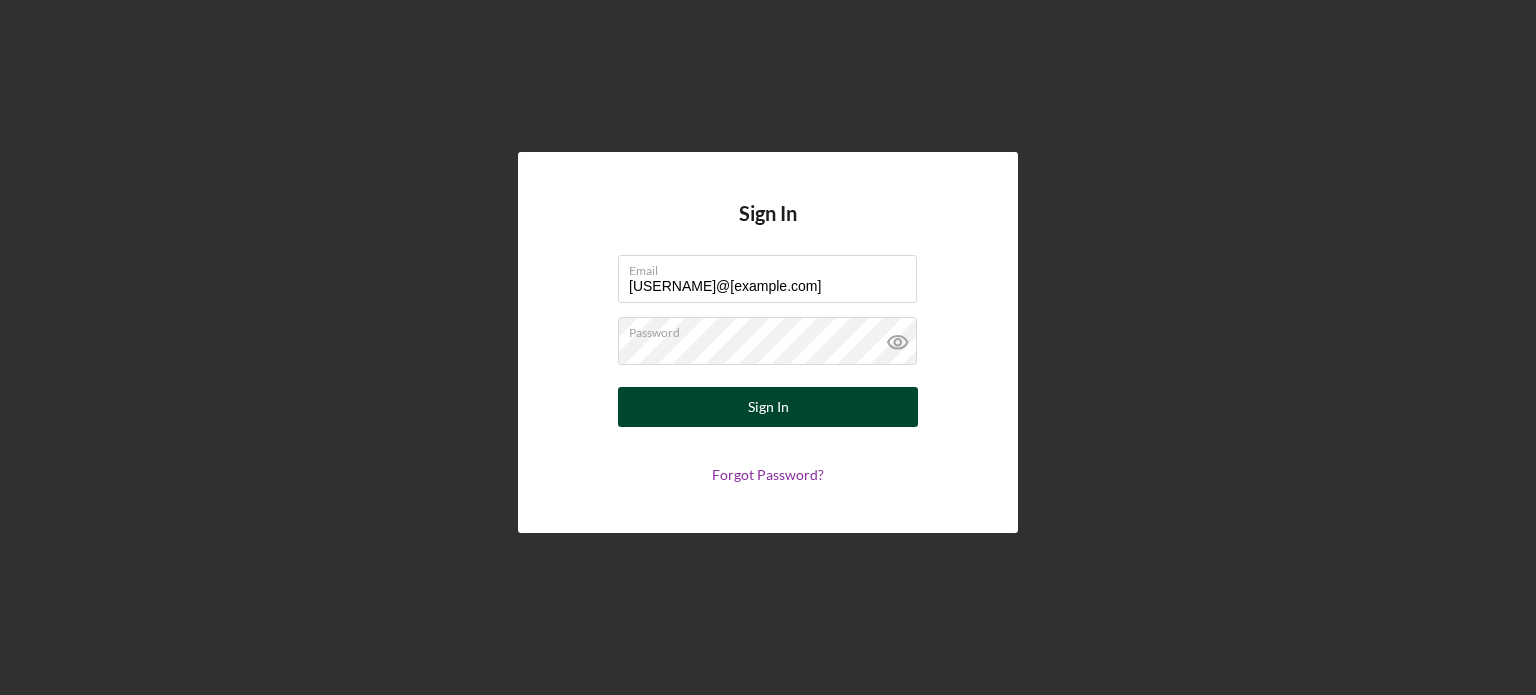 click on "Sign In" at bounding box center (768, 407) 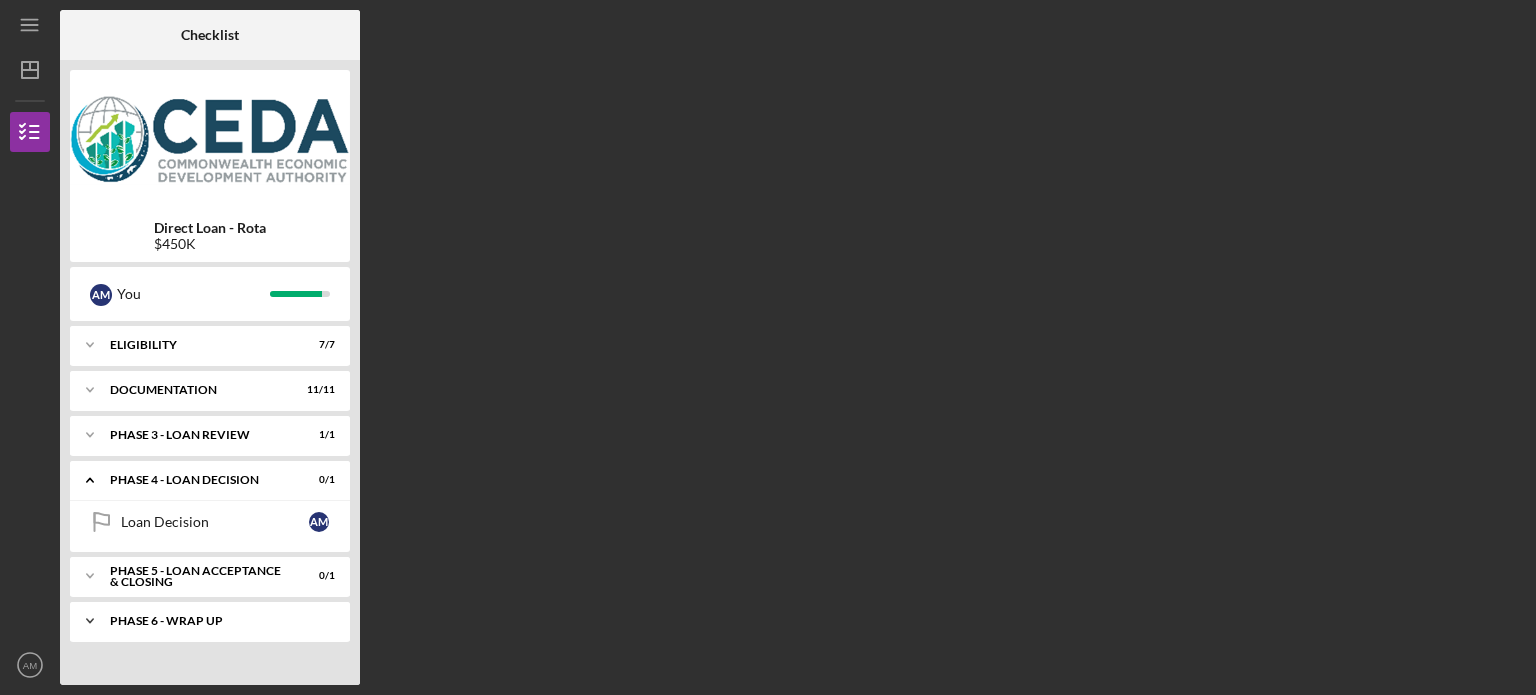 click on "Phase 6 - Wrap up" at bounding box center (217, 621) 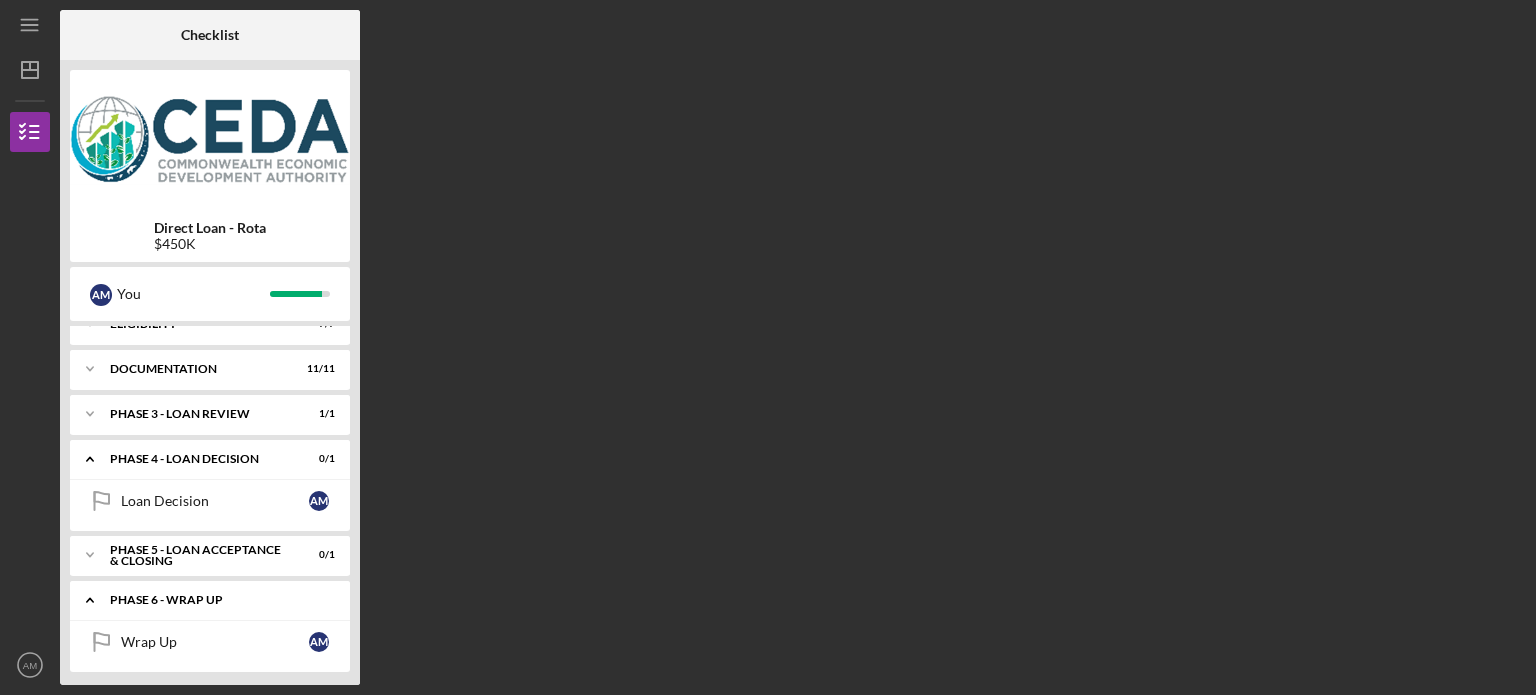 scroll, scrollTop: 27, scrollLeft: 0, axis: vertical 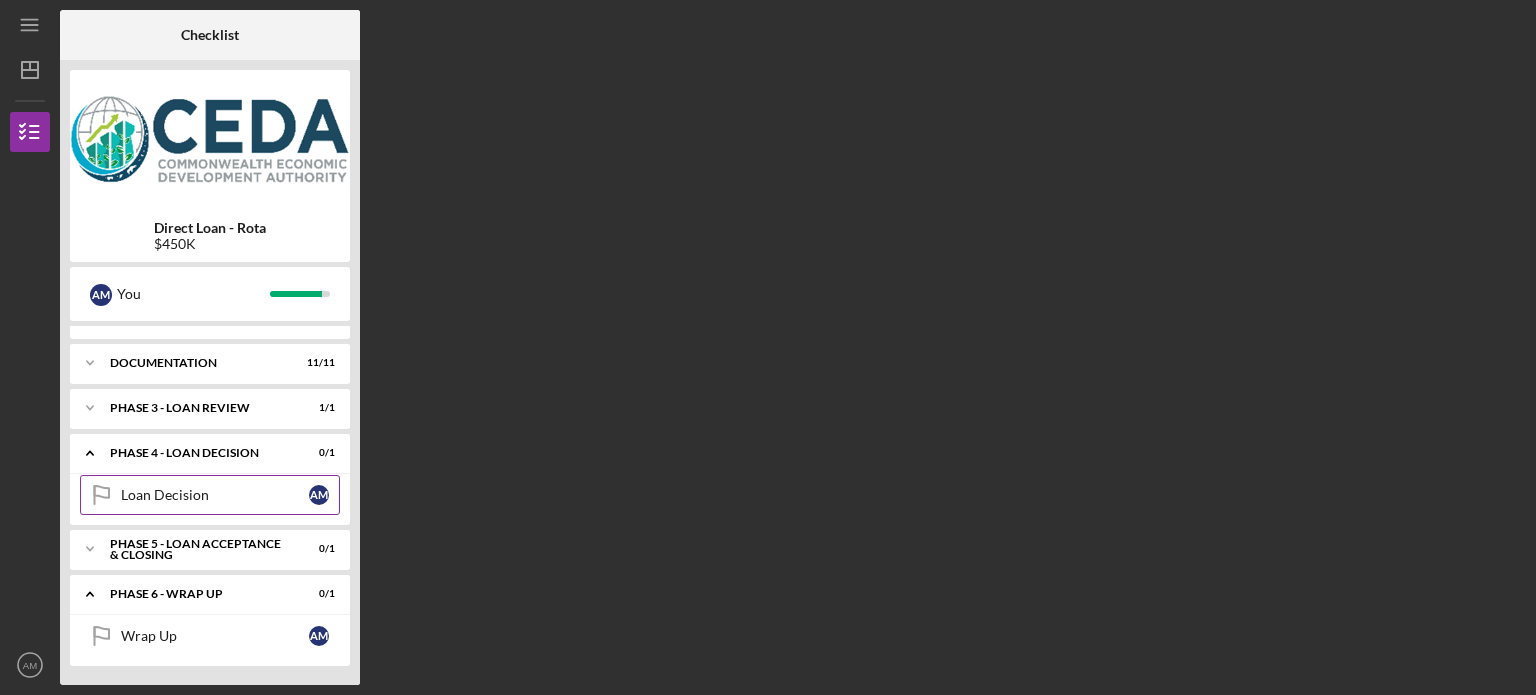 click on "Loan Decision Loan Decision A M" at bounding box center (210, 495) 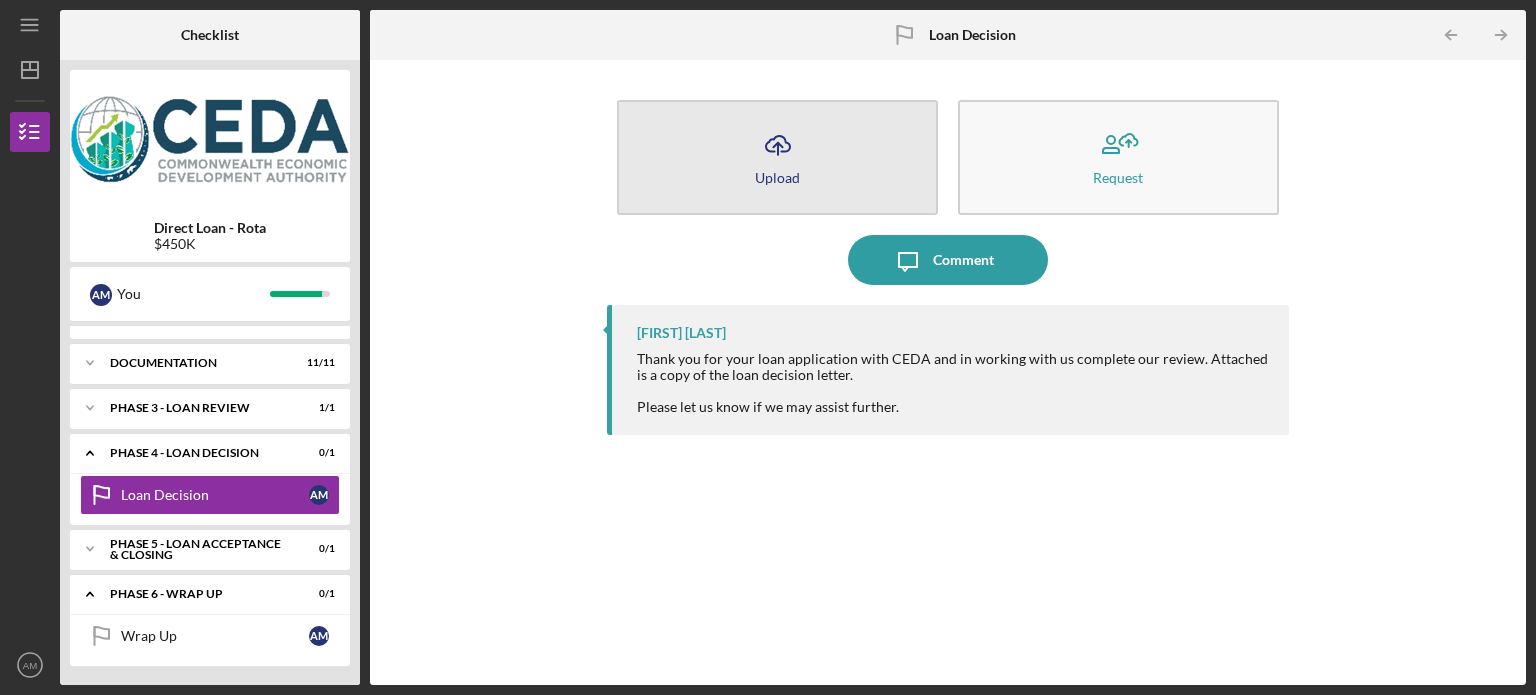 click on "Icon/Upload Upload" at bounding box center (777, 157) 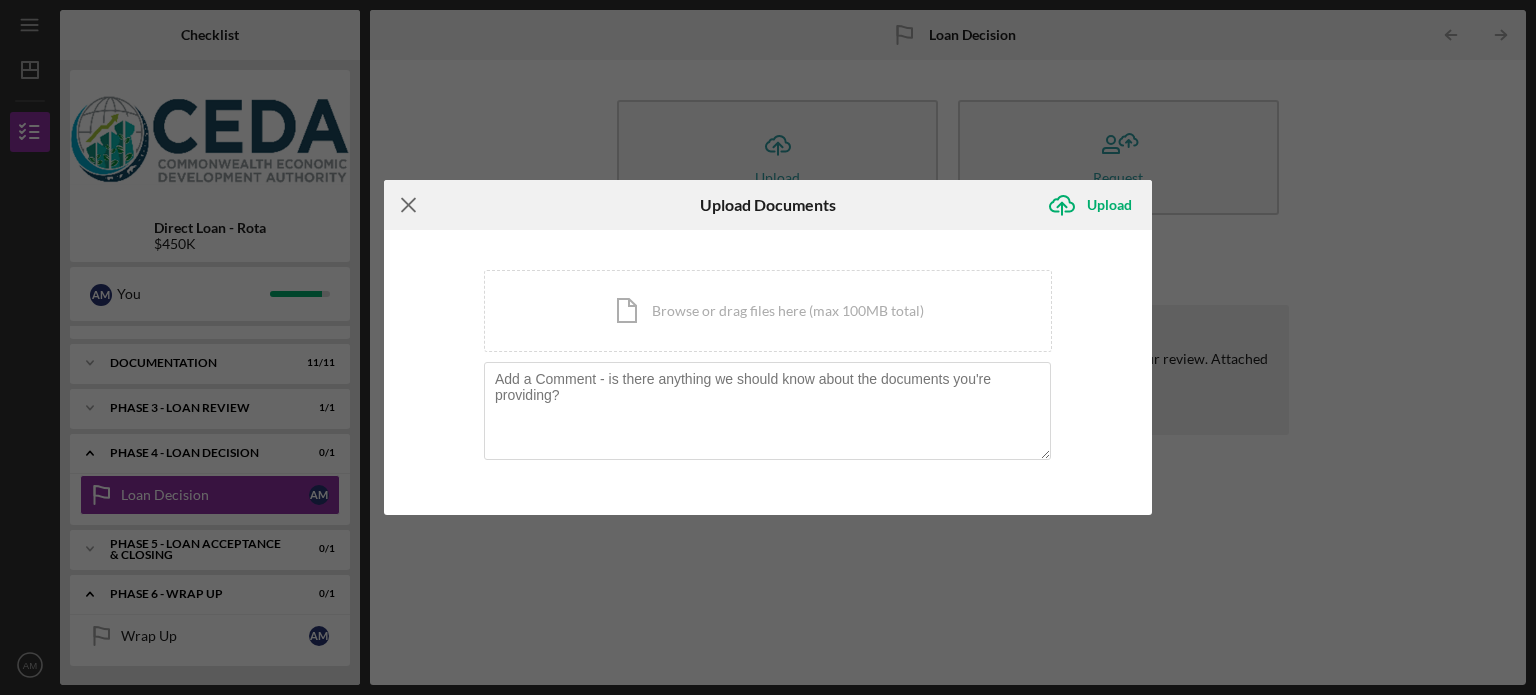 click on "Icon/Menu Close" 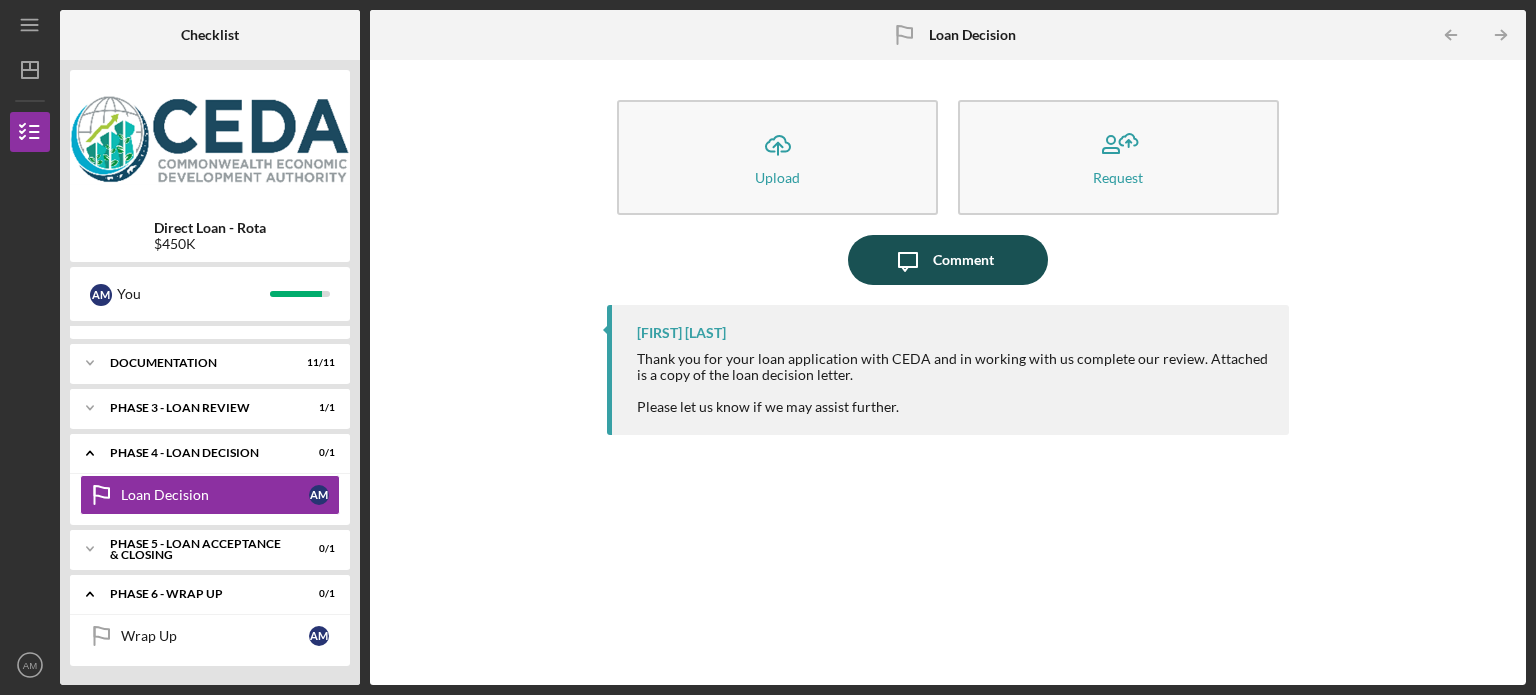 click on "Comment" at bounding box center [963, 260] 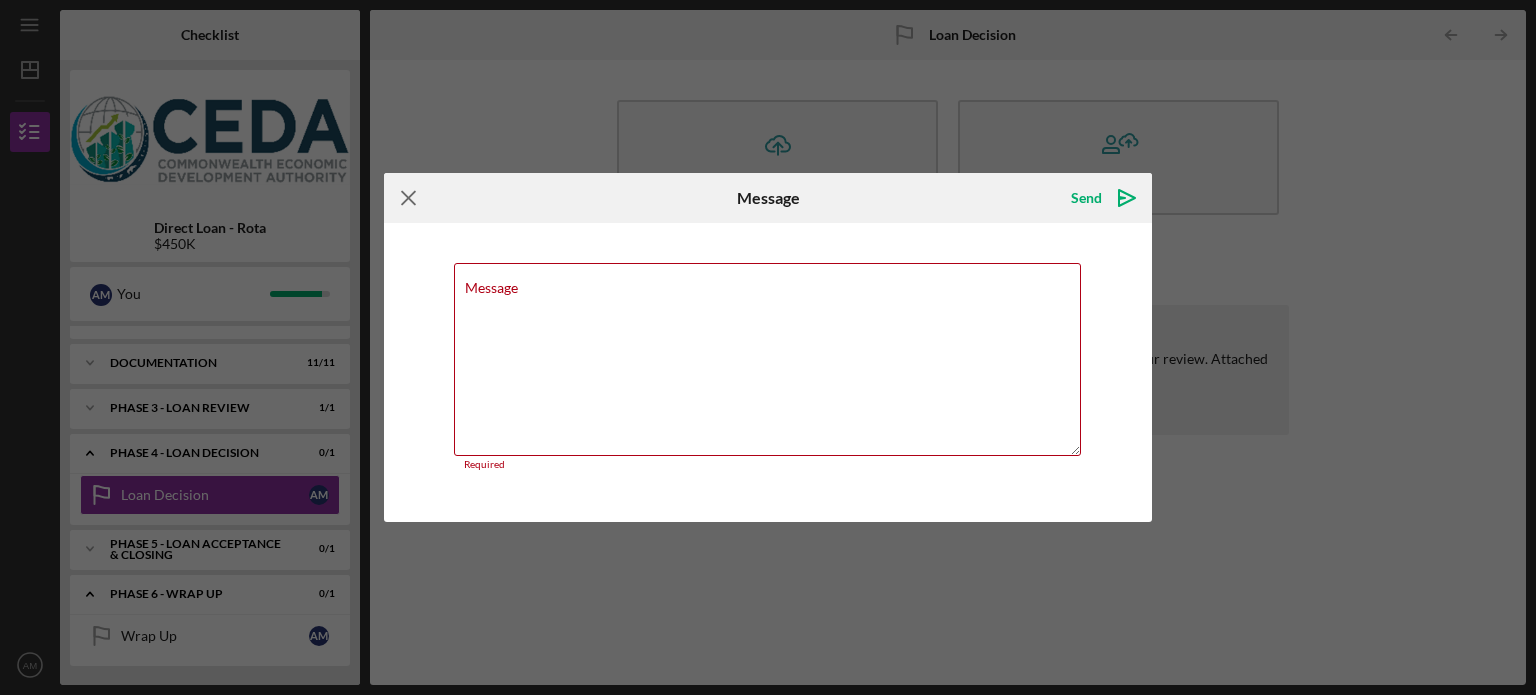 click on "Icon/Menu Close" 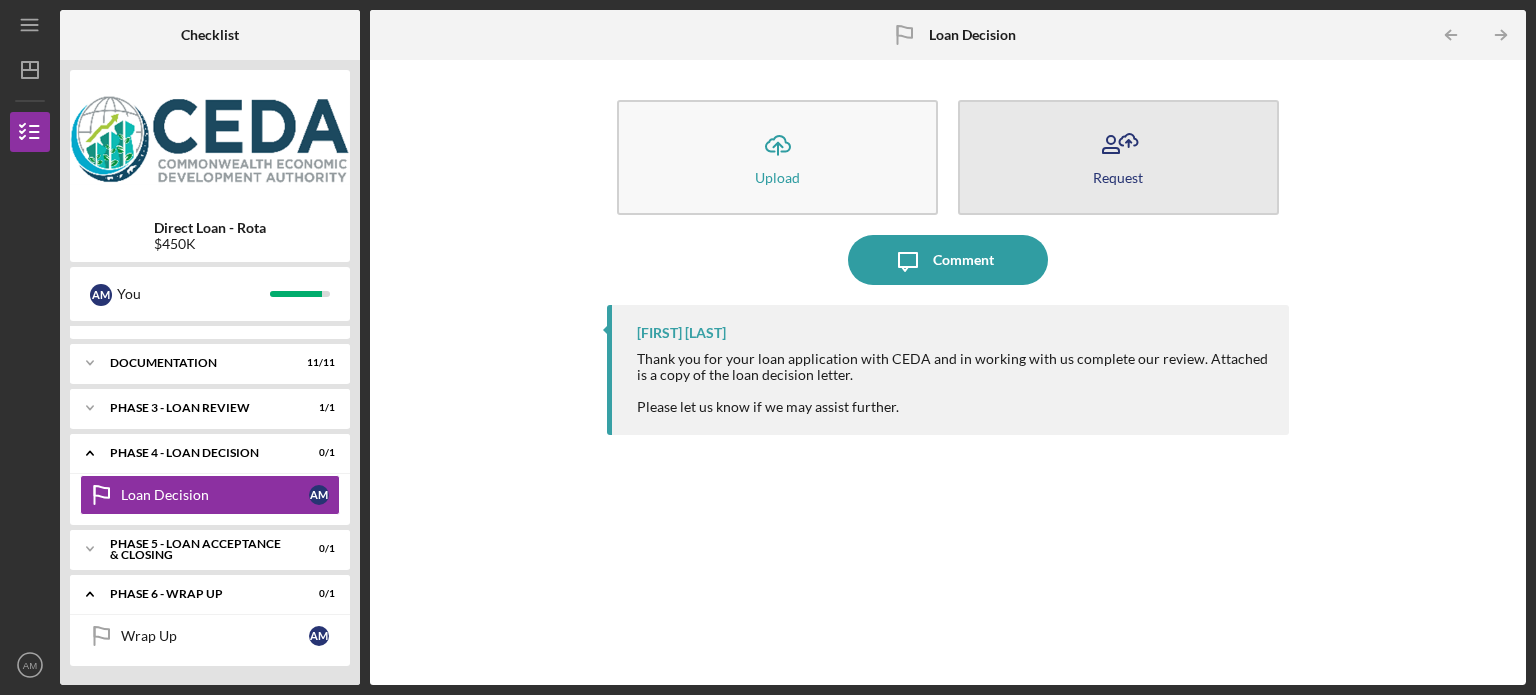 click on "Request" at bounding box center [1118, 157] 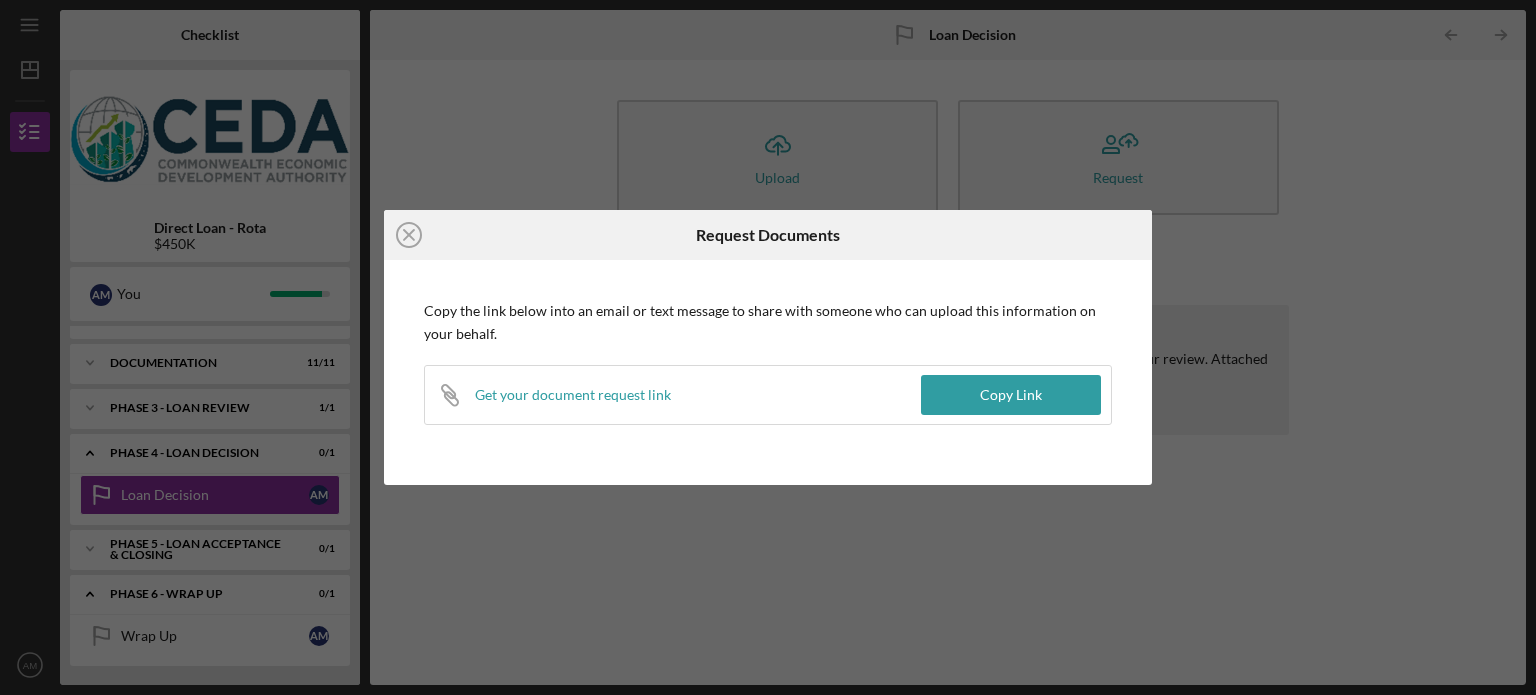 click on "Icon/Link Get your document request link" at bounding box center (673, 395) 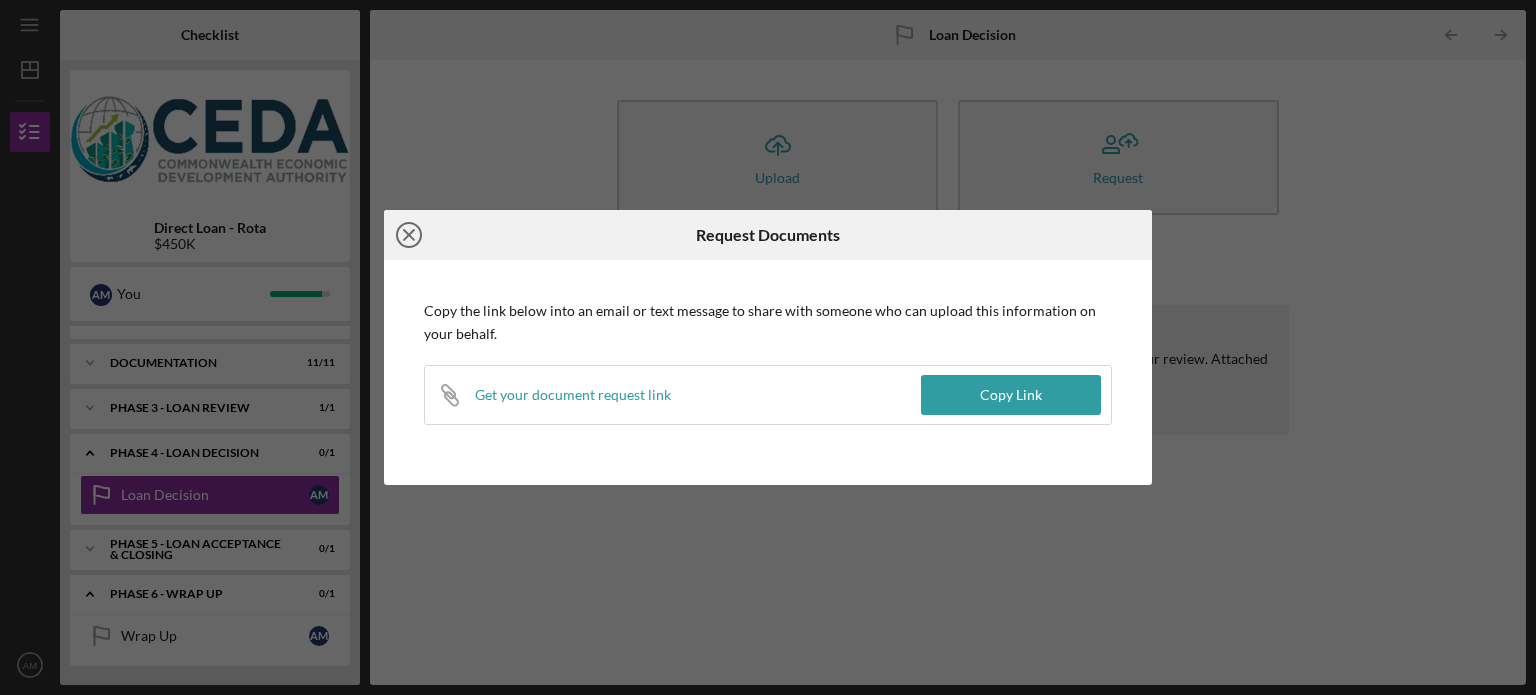 click 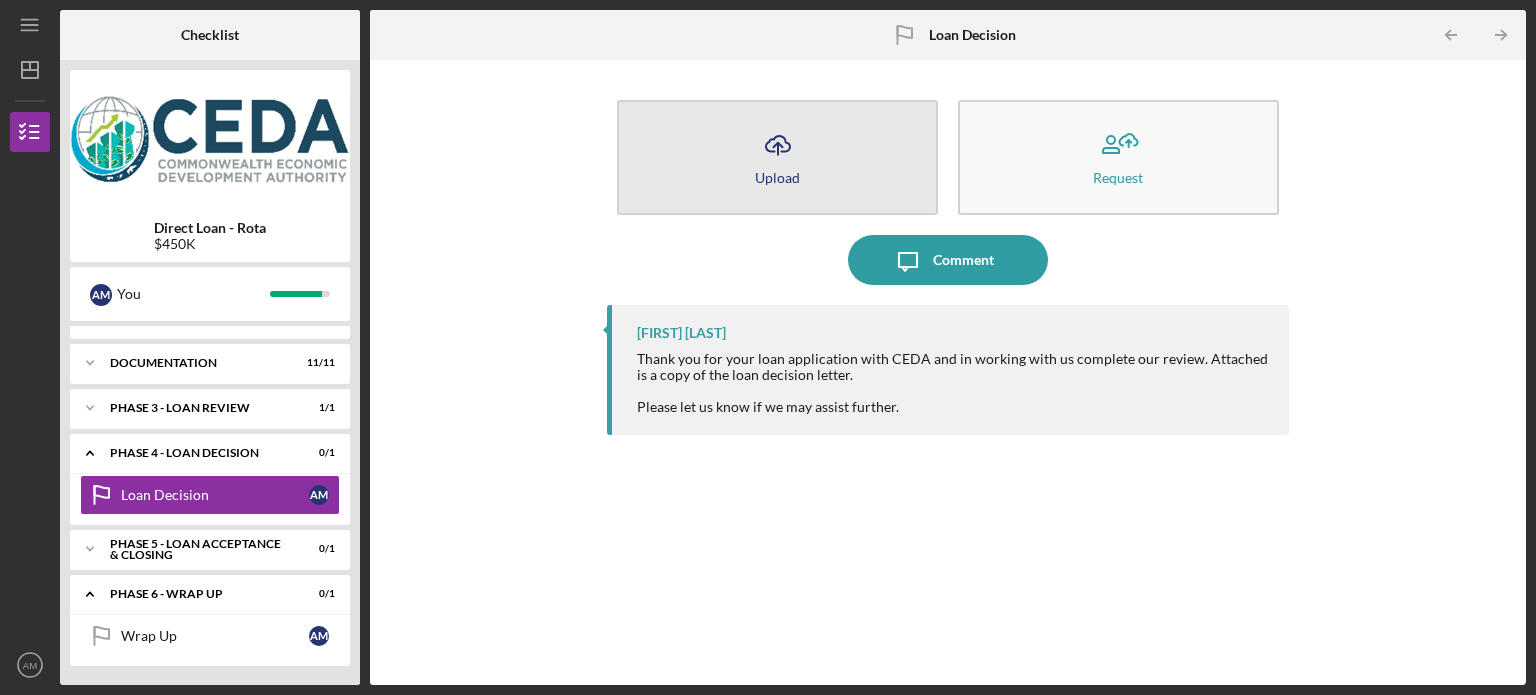 click on "Upload" at bounding box center [777, 177] 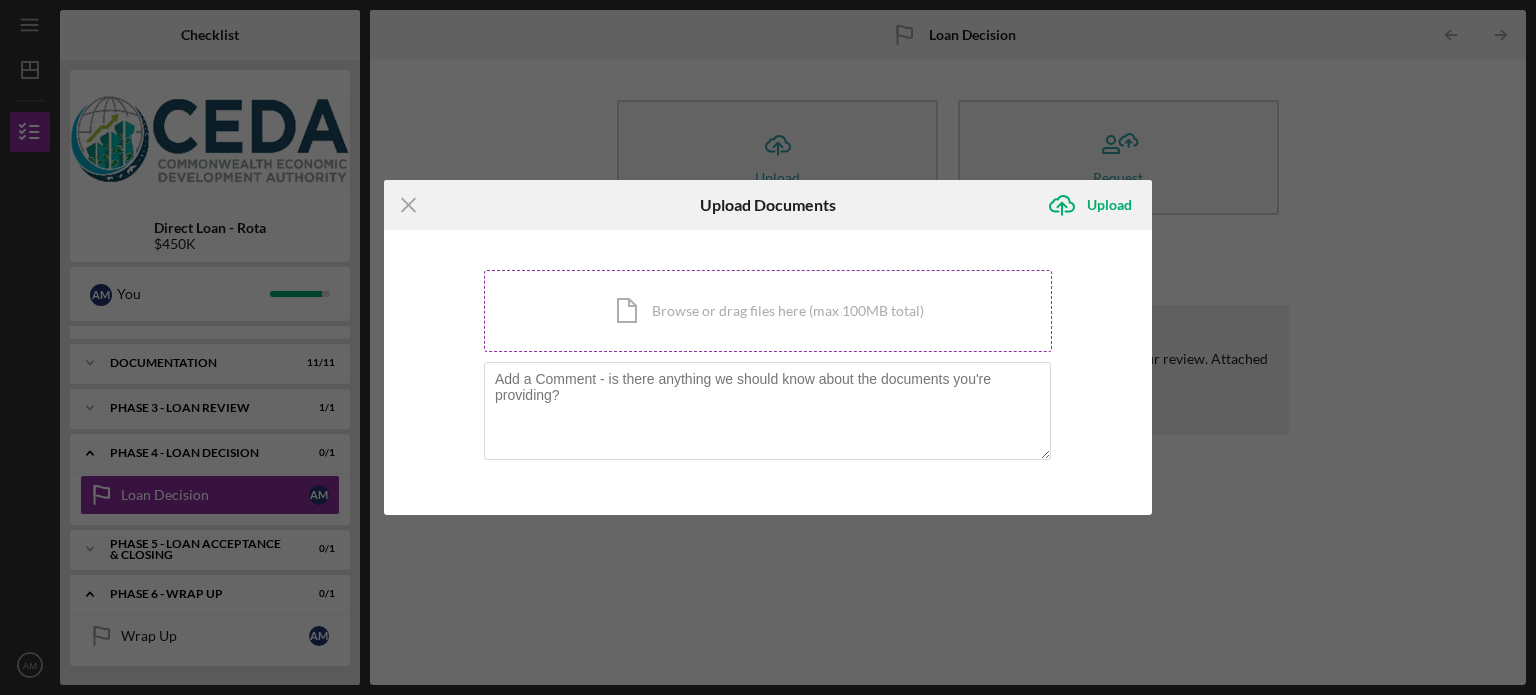 click on "Icon/Document Browse or drag files here (max 100MB total) Tap to choose files or take a photo" at bounding box center (768, 311) 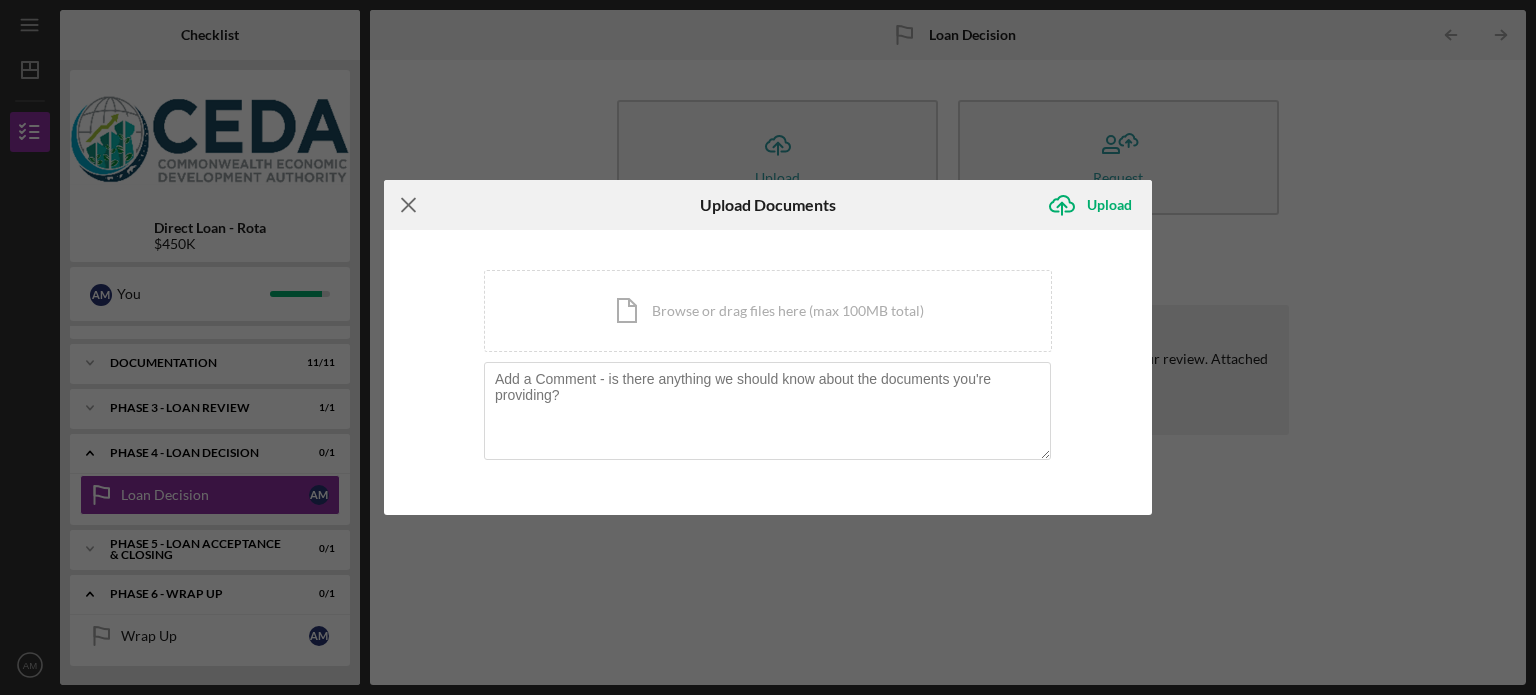 click on "Icon/Menu Close" 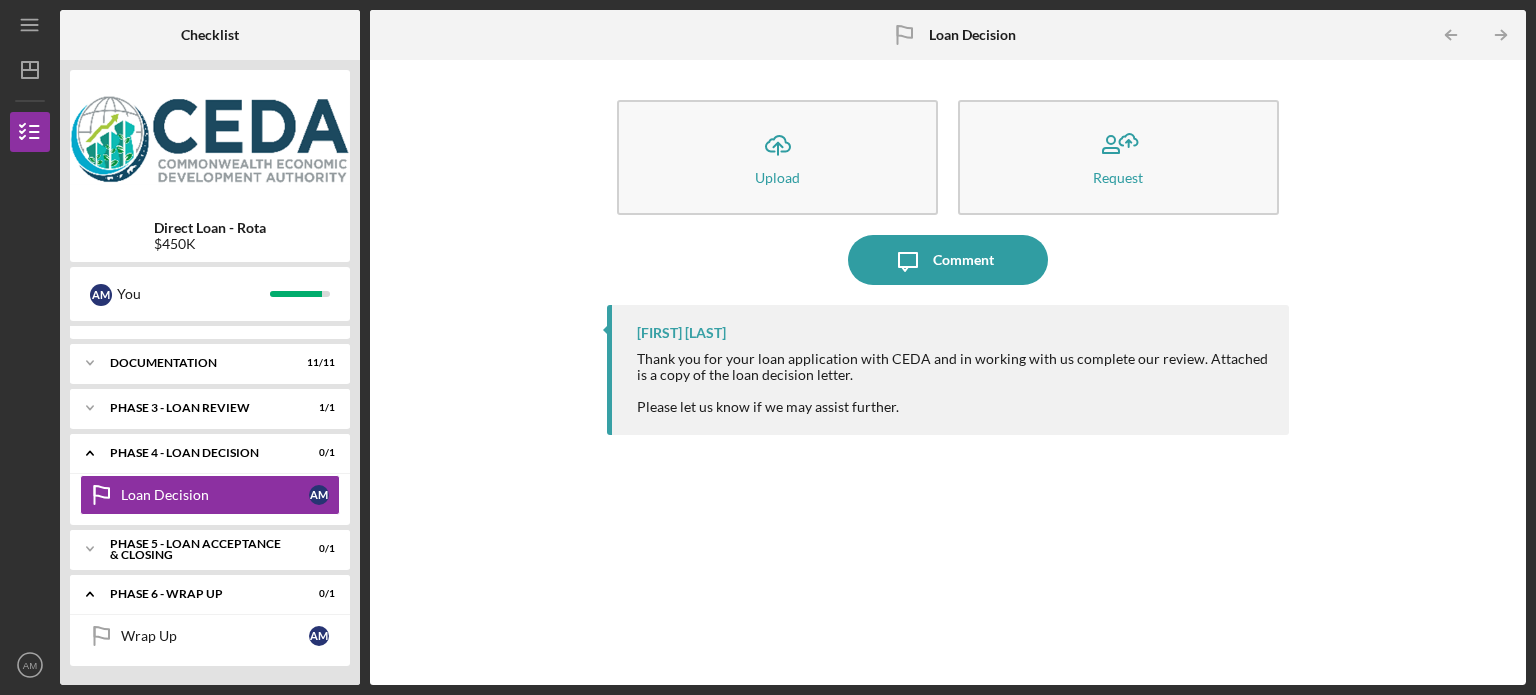 click at bounding box center [605, 330] 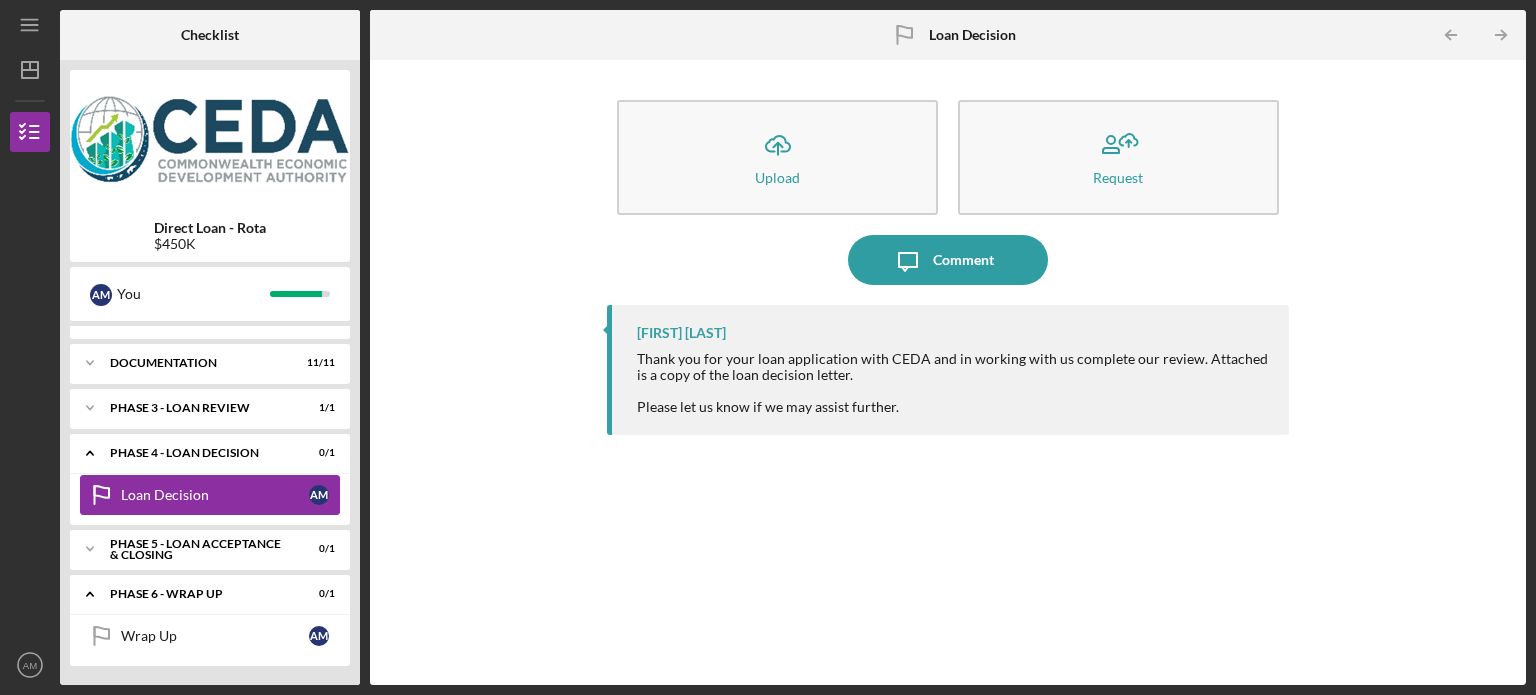 click on "Loan Decision Loan Decision A M" at bounding box center (210, 495) 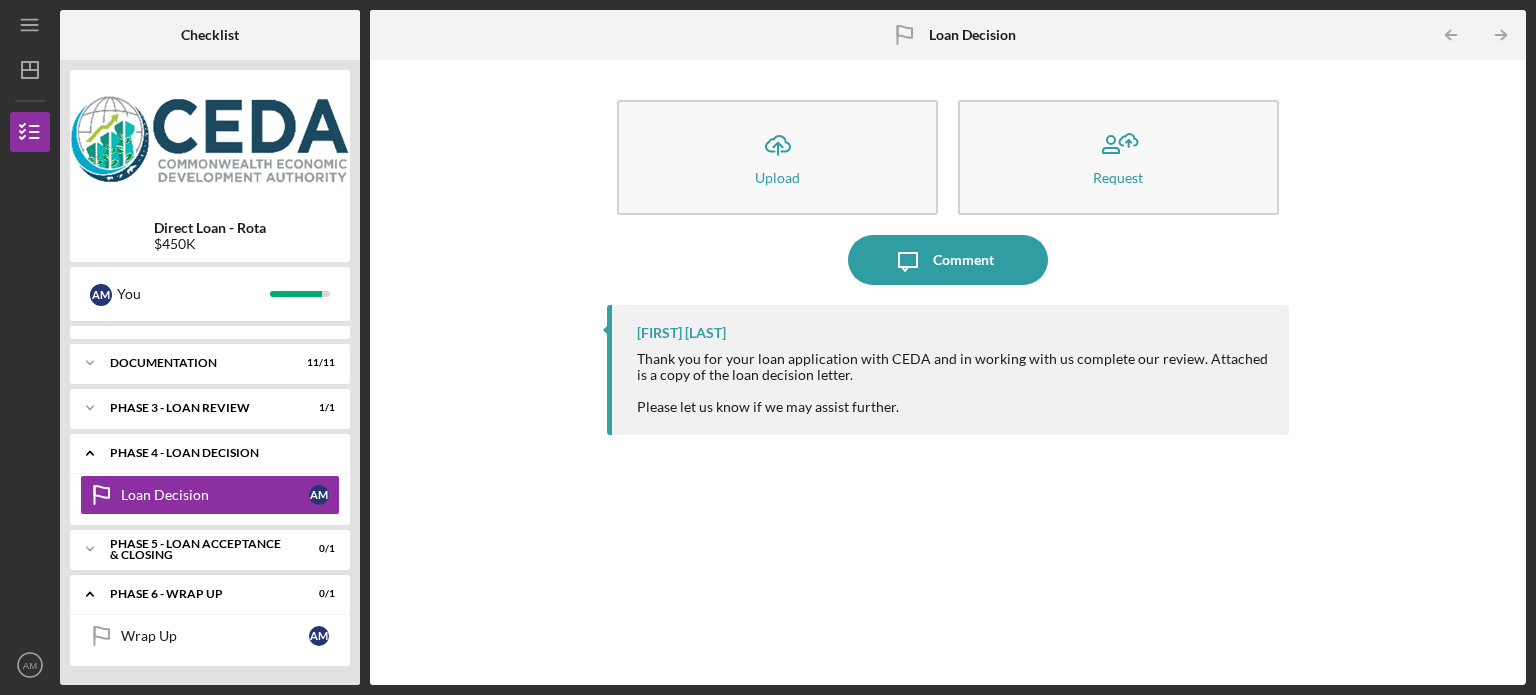 click on "Phase 4 - Loan Decision" at bounding box center (217, 453) 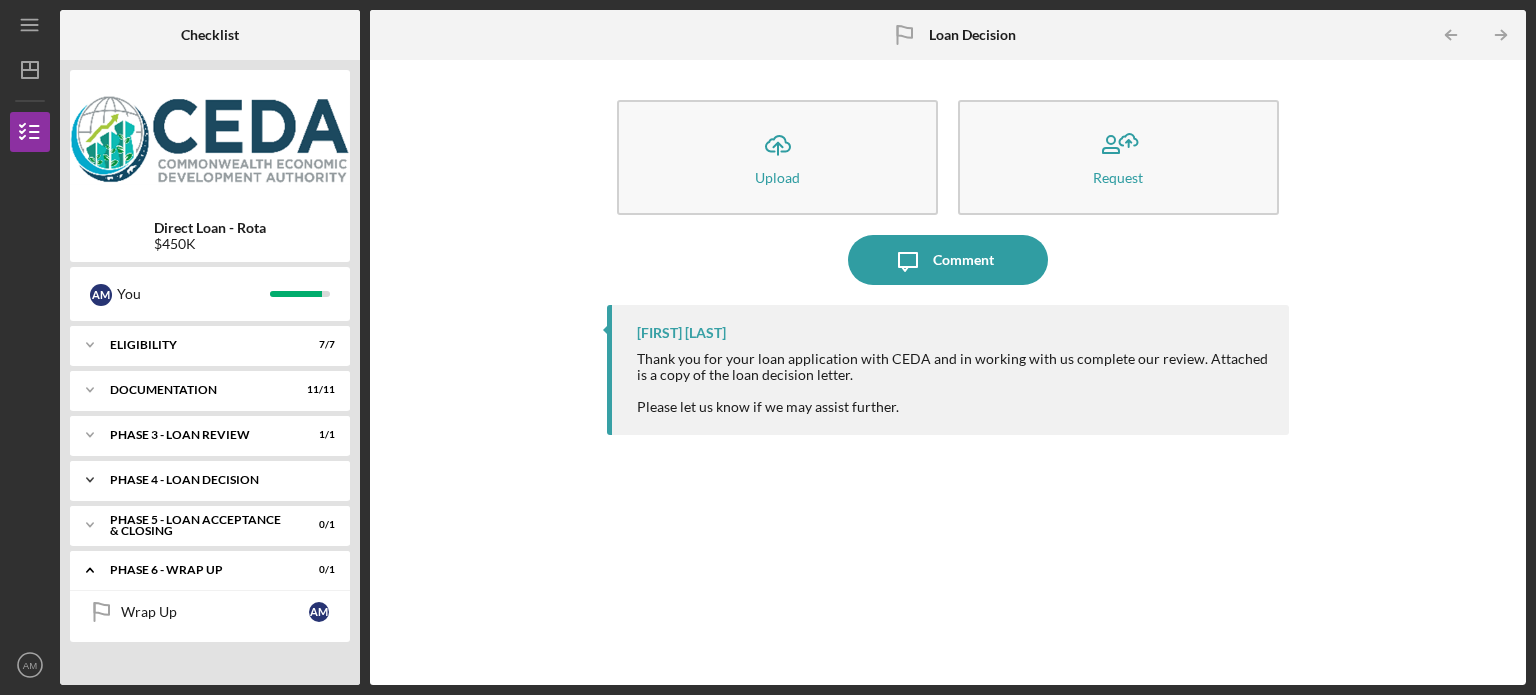scroll, scrollTop: 0, scrollLeft: 0, axis: both 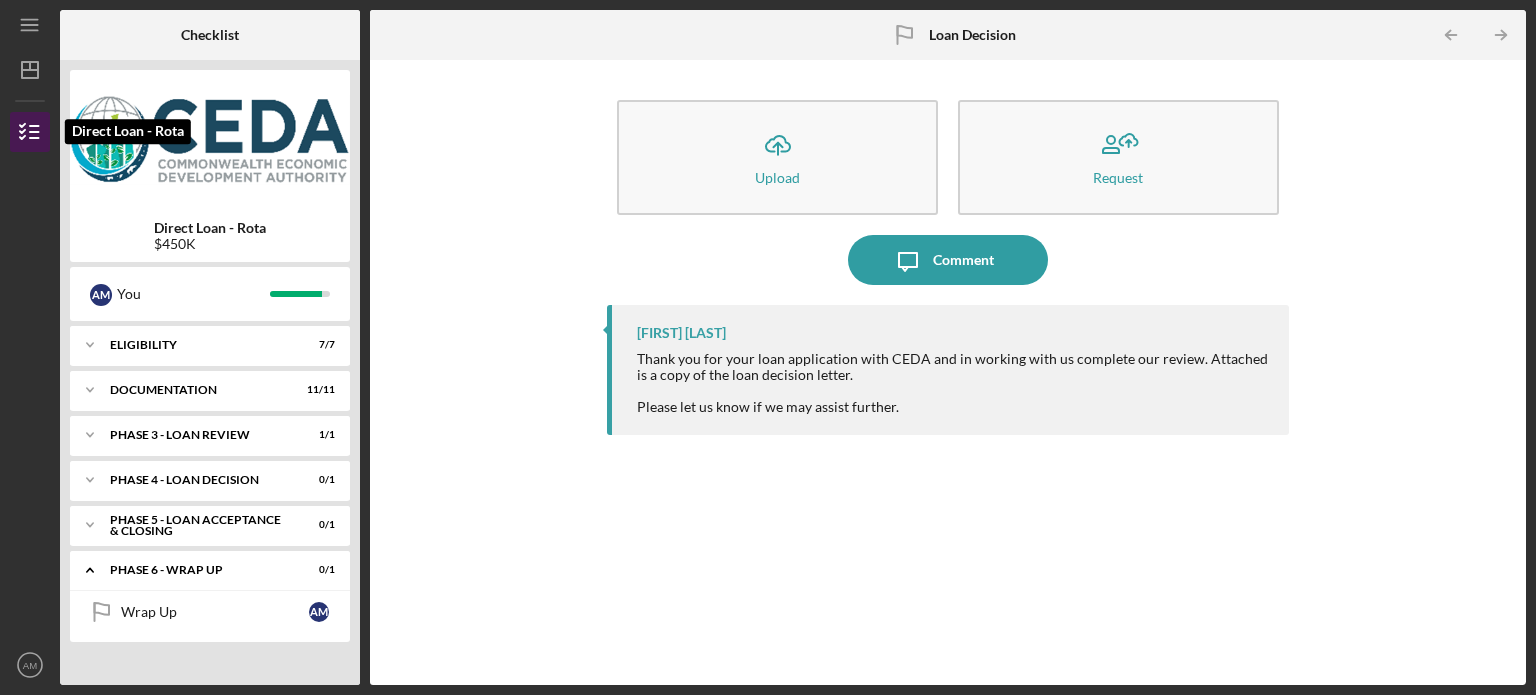 click 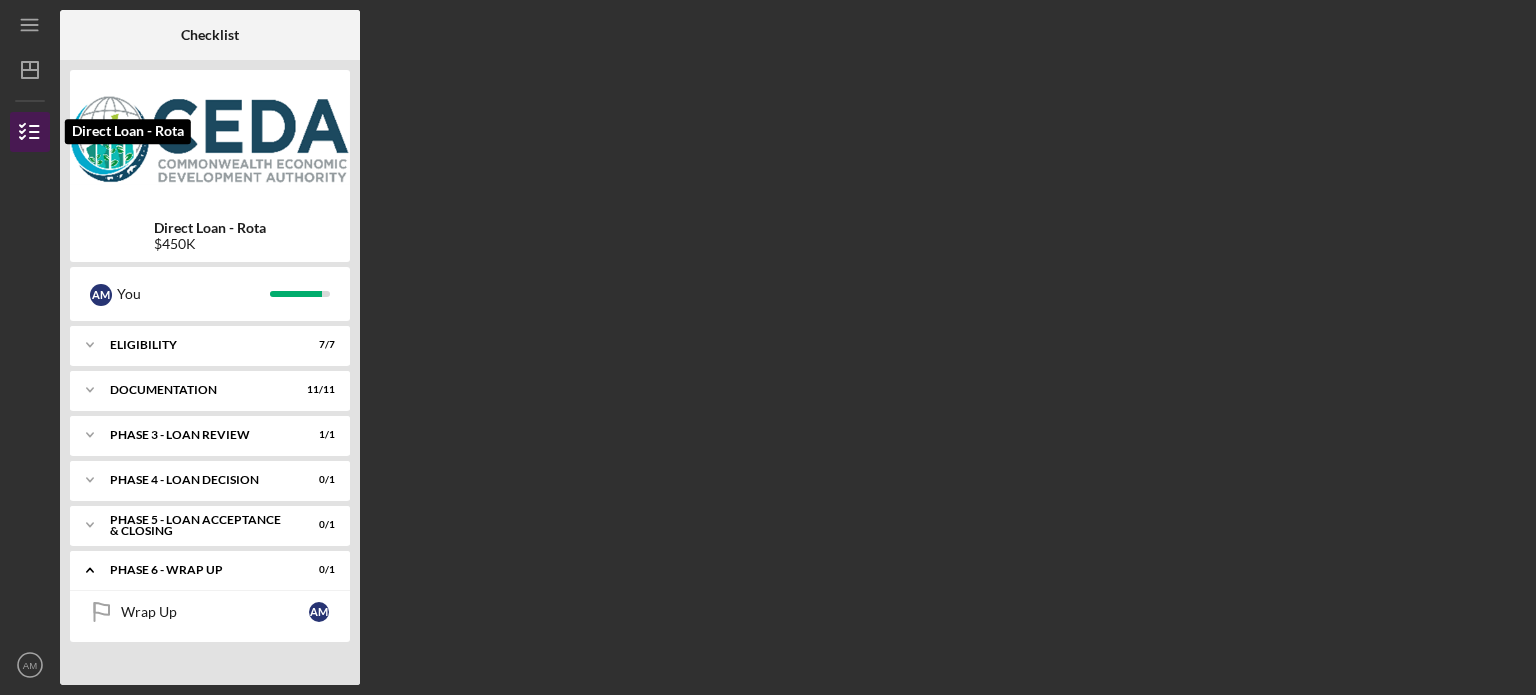 click 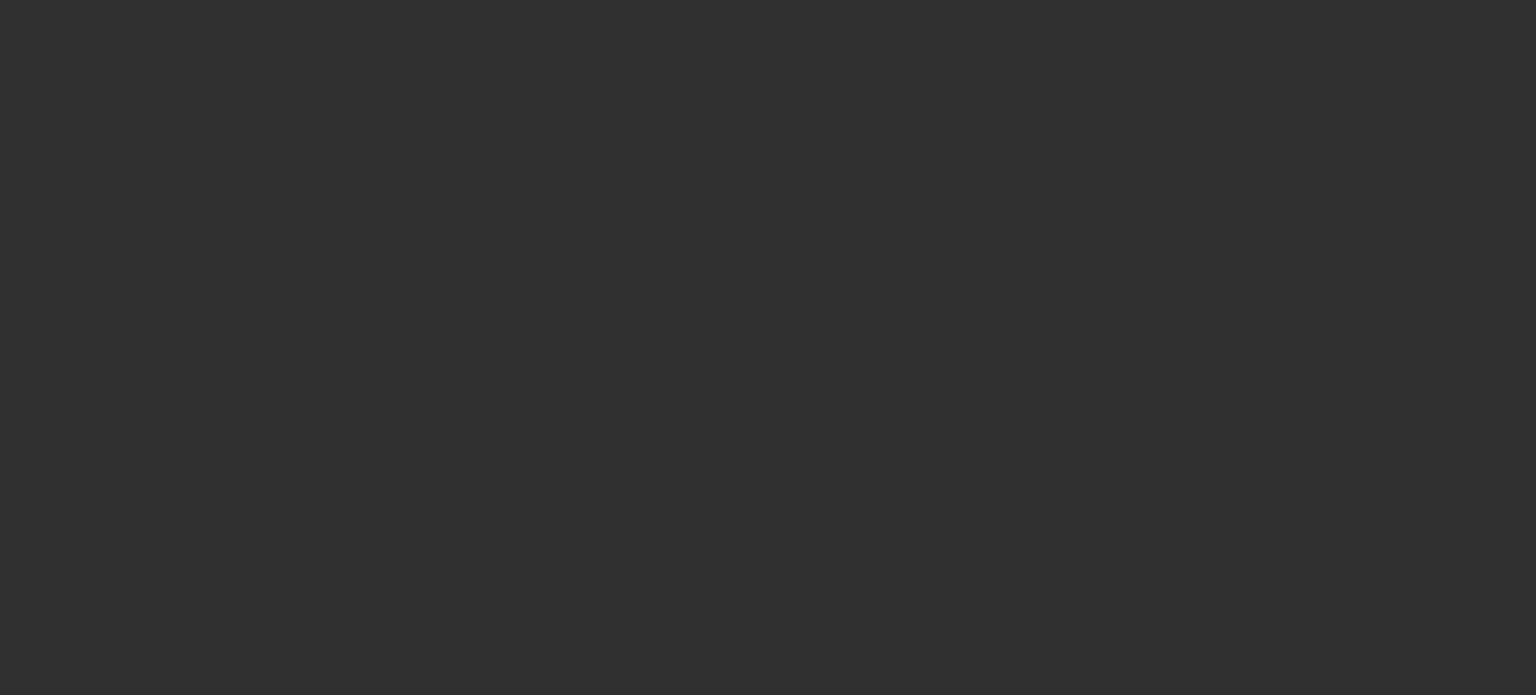 scroll, scrollTop: 0, scrollLeft: 0, axis: both 